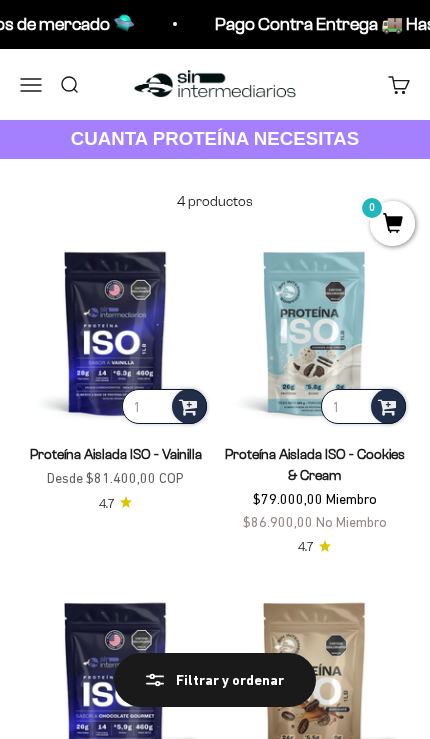 scroll, scrollTop: 59, scrollLeft: 0, axis: vertical 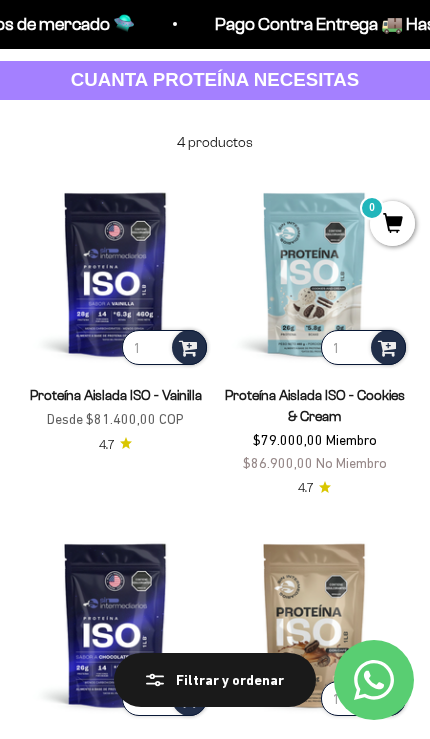 click at bounding box center [115, 273] 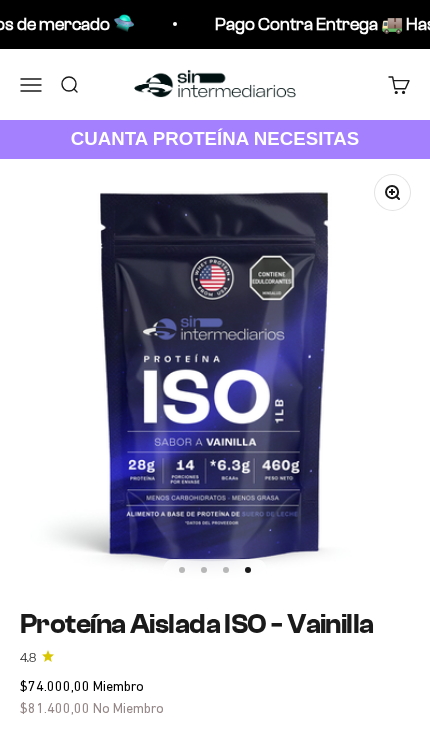 scroll, scrollTop: 533, scrollLeft: 0, axis: vertical 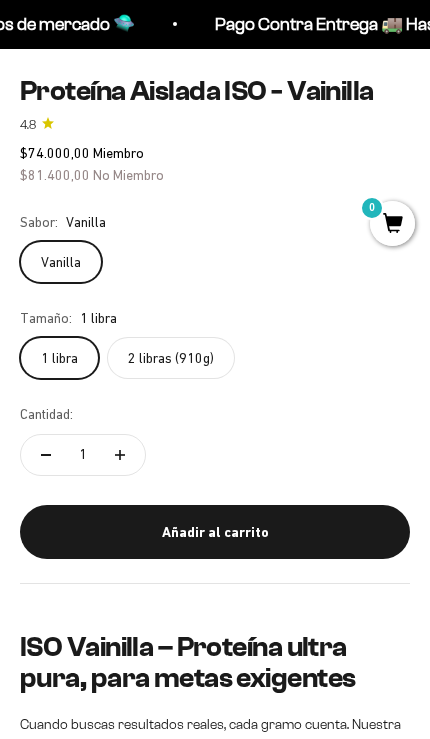 click on "Pago Contra Entrega 🚚 Hasta 60% de descuento vs precios de mercado 🛸" at bounding box center (507, 24) 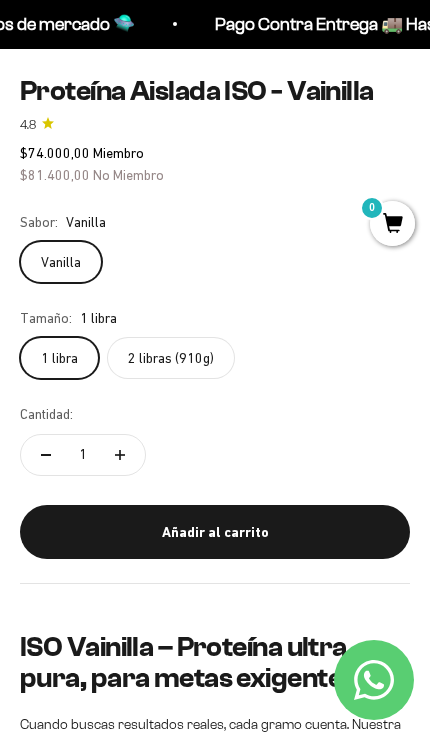 click on "Pago Contra Entrega 🚚 Hasta 60% de descuento vs precios de mercado 🛸" at bounding box center [508, 24] 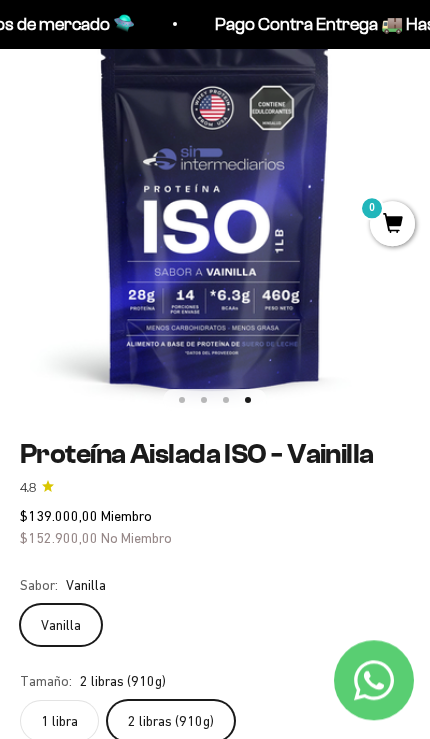 scroll, scrollTop: 170, scrollLeft: 0, axis: vertical 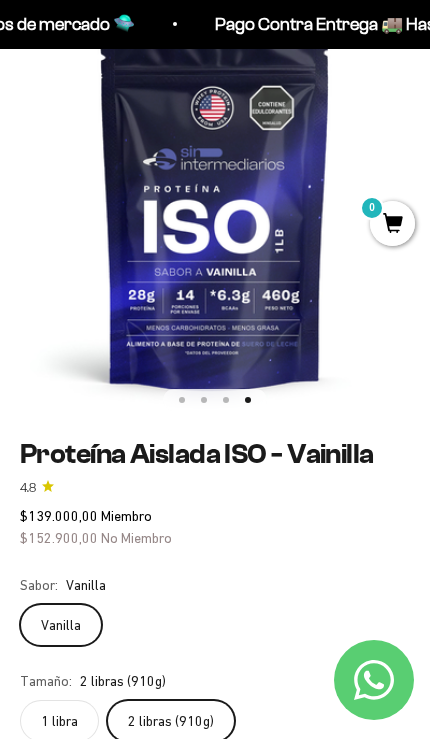 click on "Pago Contra Entrega 🚚 Hasta 60% de descuento vs precios de mercado 🛸" at bounding box center [507, 24] 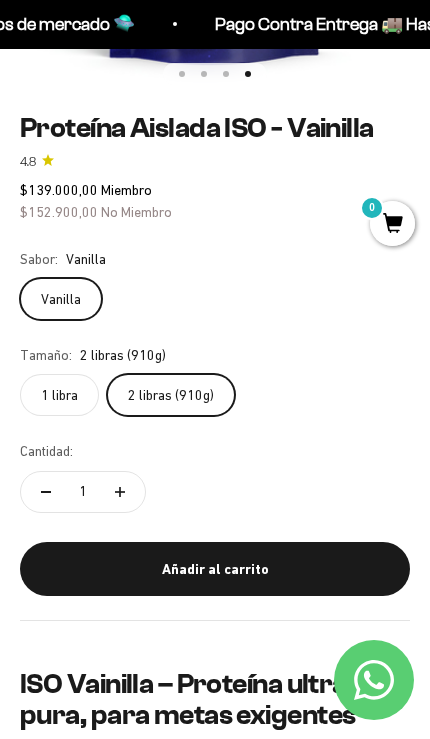 scroll, scrollTop: 494, scrollLeft: 0, axis: vertical 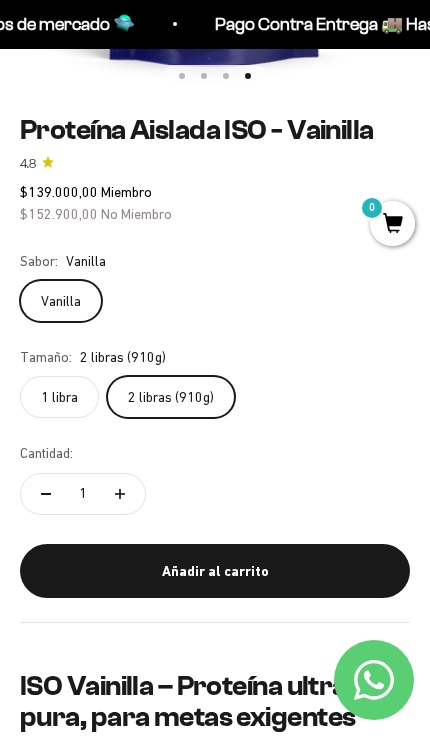 click on "Añadir al carrito" at bounding box center (215, 571) 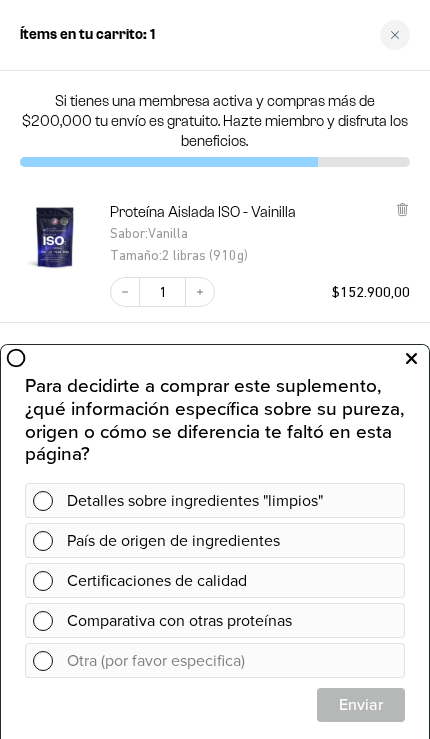 click at bounding box center (411, 359) 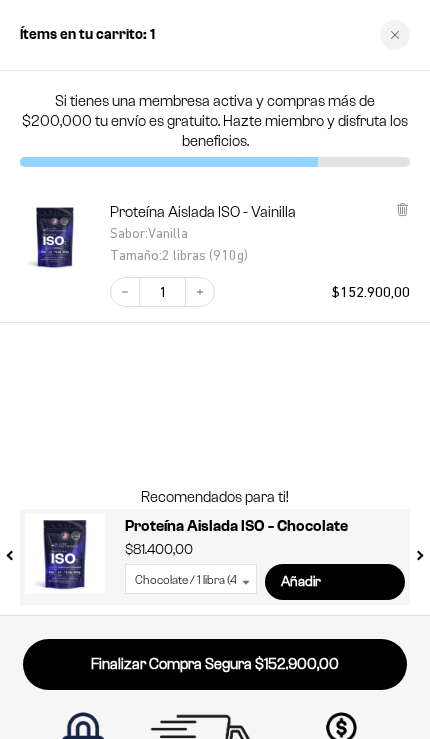 scroll, scrollTop: 715, scrollLeft: 0, axis: vertical 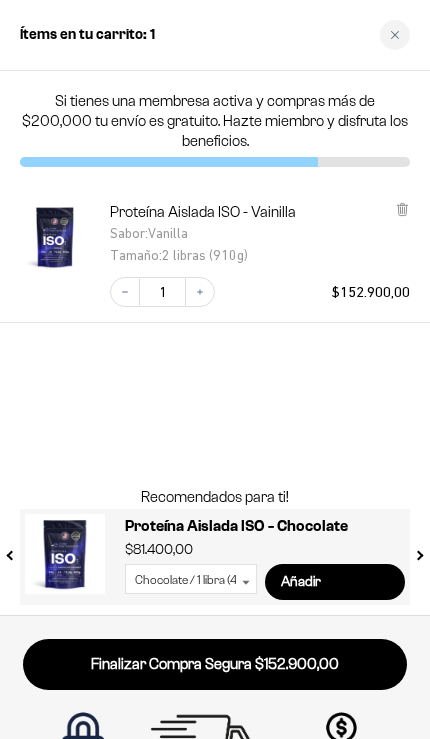 click on "Finalizar Compra Segura $152.900,00" at bounding box center [215, 664] 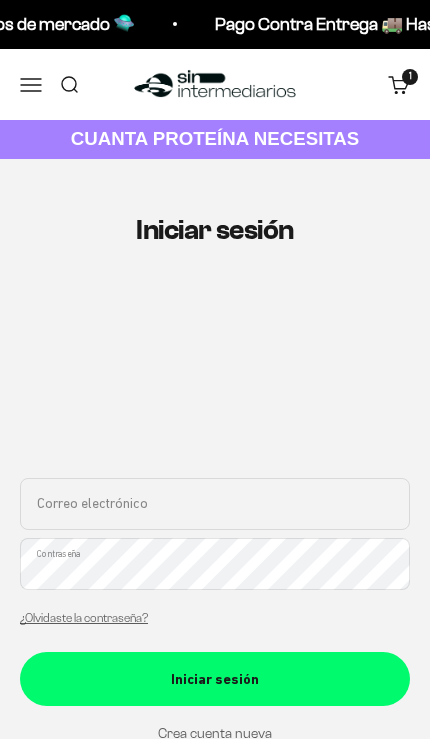 scroll, scrollTop: 0, scrollLeft: 0, axis: both 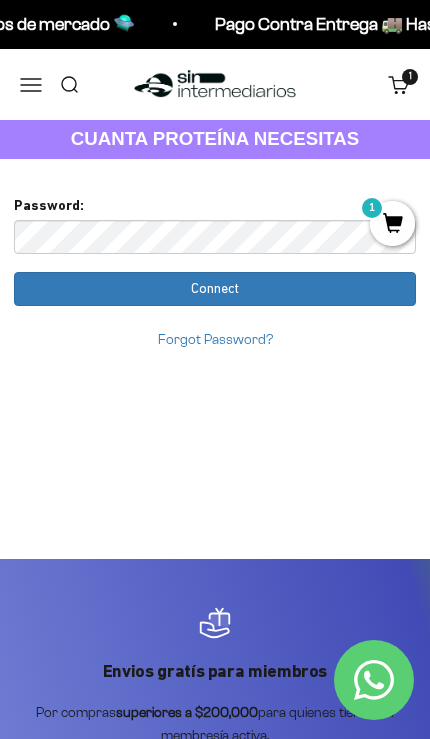 click on "Connect" at bounding box center (215, 289) 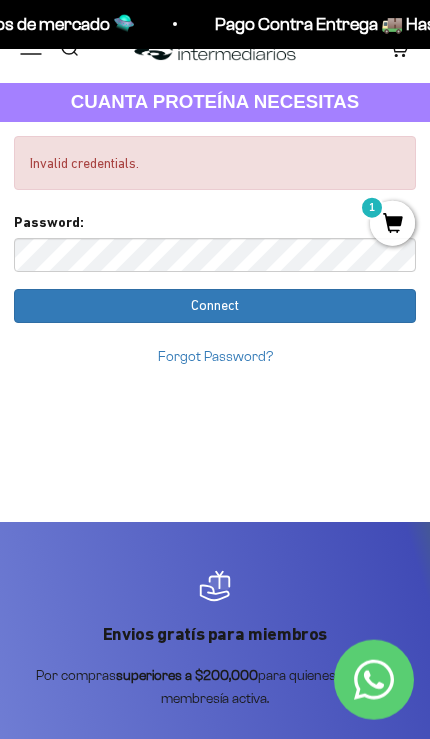 click on "Connect" at bounding box center [215, 306] 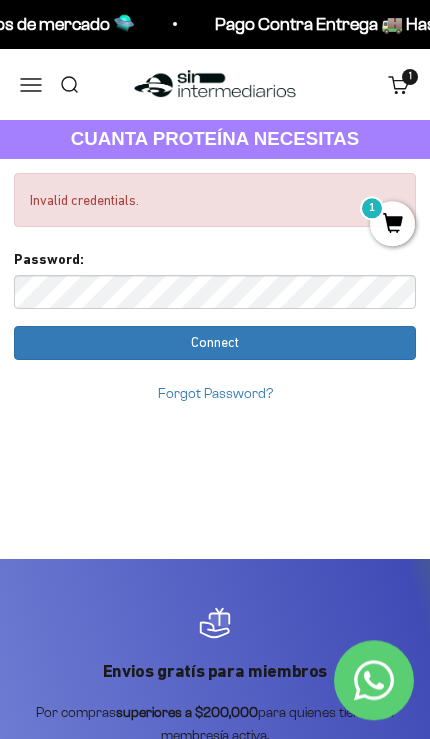 scroll, scrollTop: 0, scrollLeft: 0, axis: both 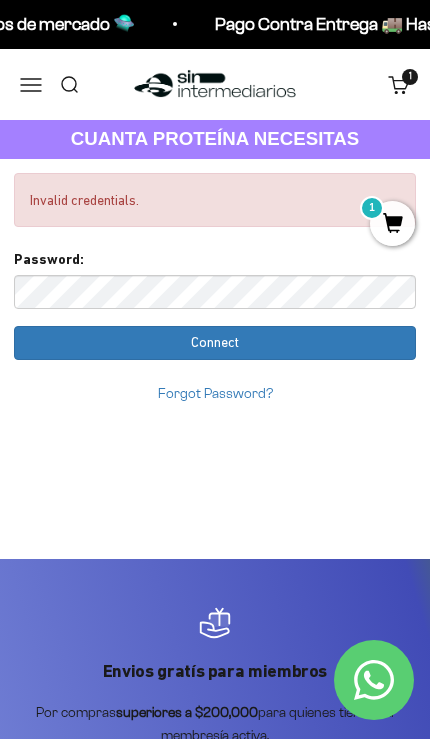 click on "Menú" at bounding box center (31, 84) 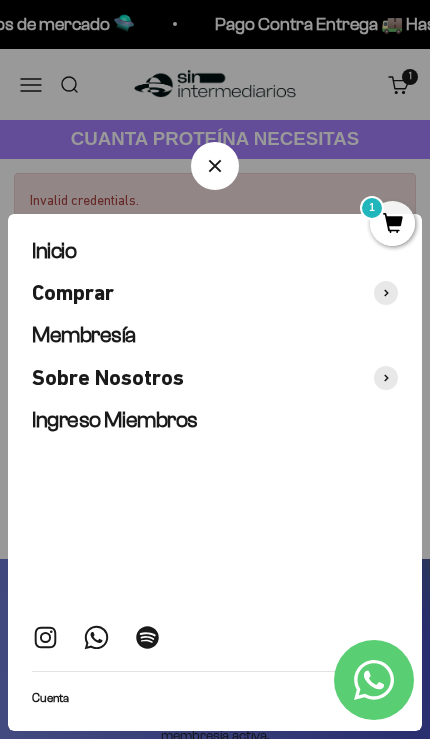 click on "Ingreso Miembros" at bounding box center [115, 419] 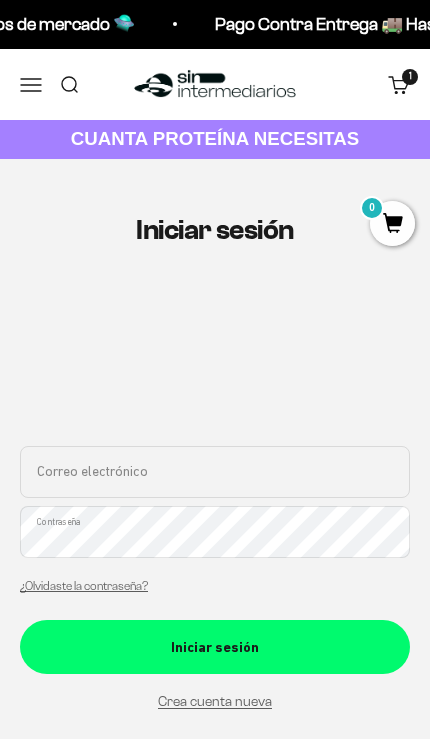 scroll, scrollTop: 0, scrollLeft: 0, axis: both 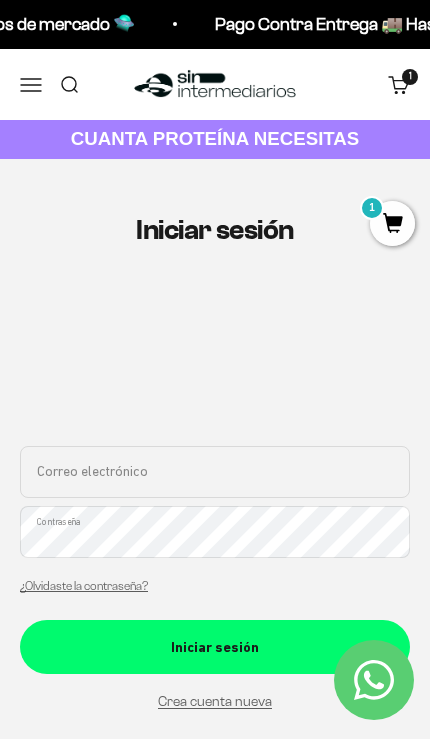 type on "[USERNAME]@[EXAMPLE.COM]" 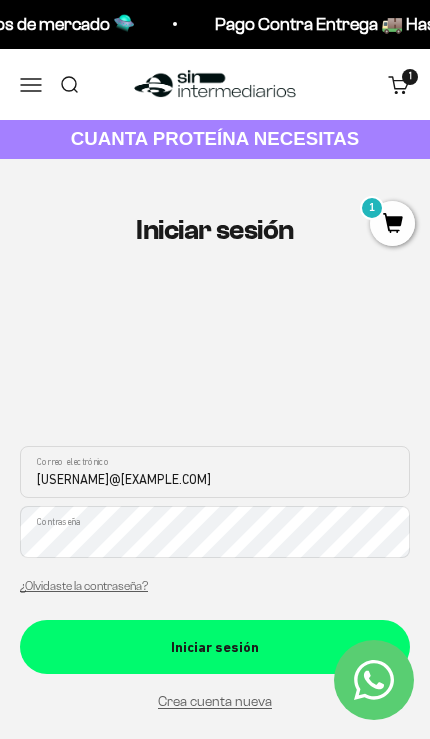 click on "Iniciar sesión" at bounding box center [215, 647] 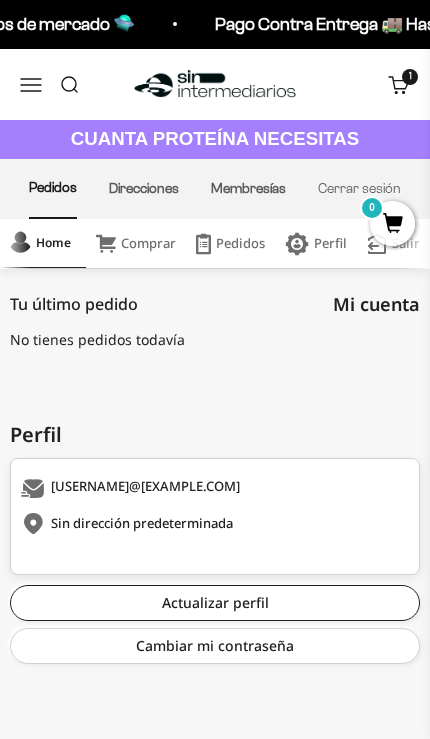 scroll, scrollTop: 0, scrollLeft: 0, axis: both 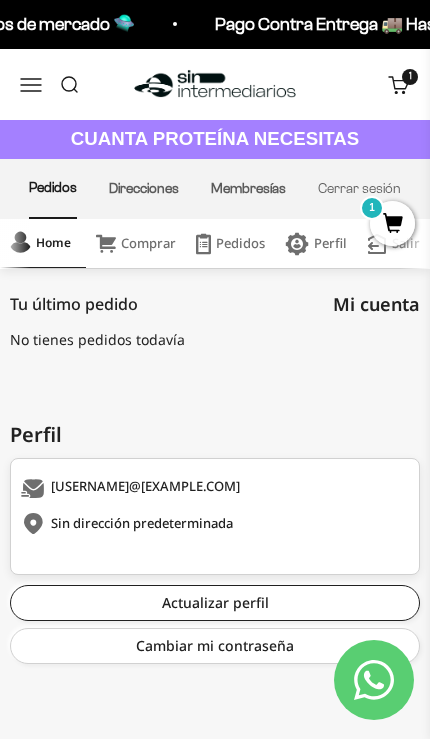 click on "1" at bounding box center (392, 223) 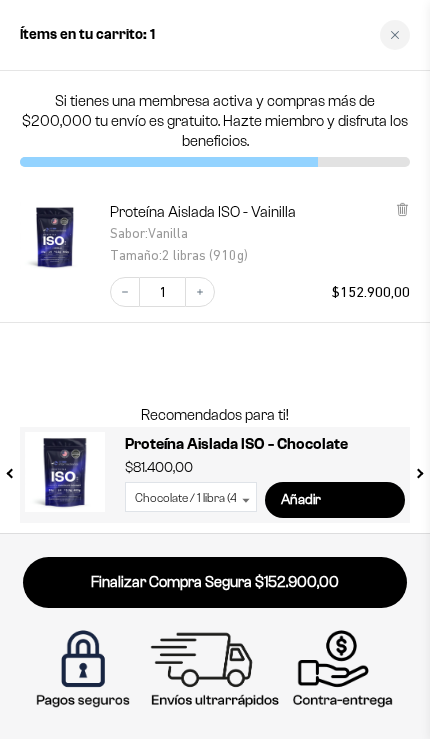 click on "Finalizar Compra Segura $152.900,00" at bounding box center [215, 582] 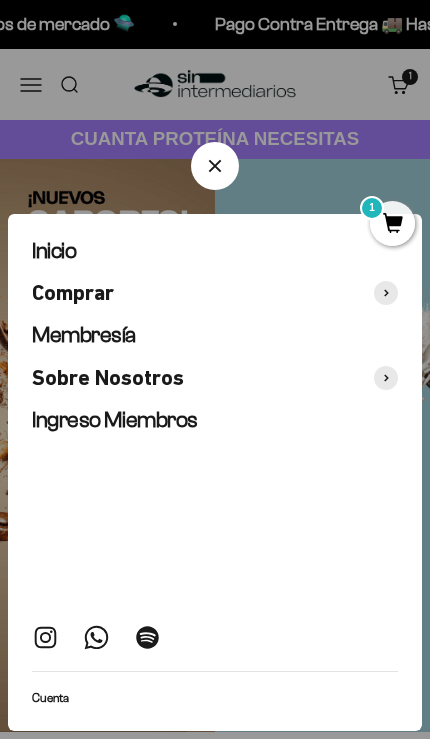 scroll, scrollTop: 0, scrollLeft: 0, axis: both 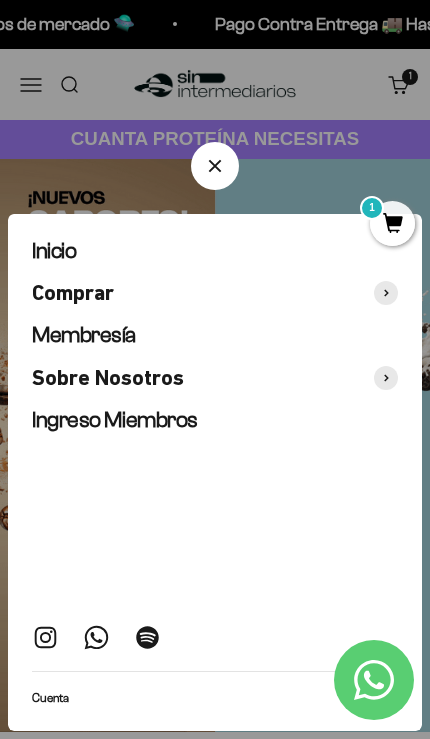 click on "Membresía" at bounding box center [84, 334] 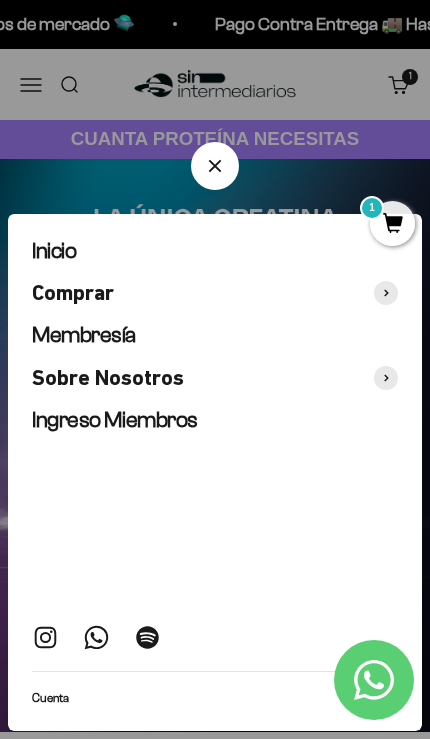 click 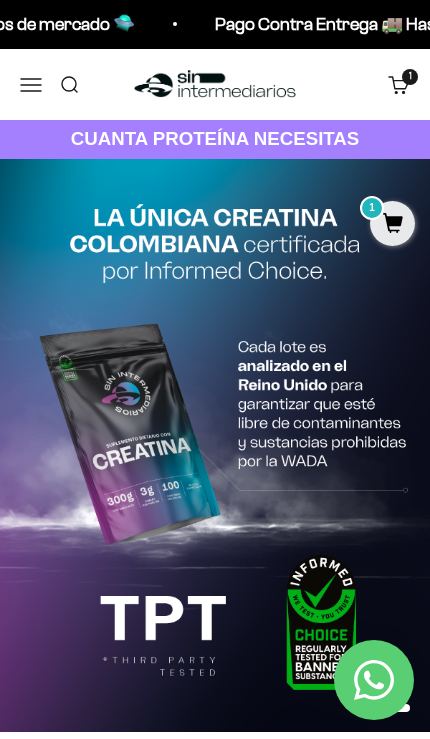 click on "1" at bounding box center (392, 223) 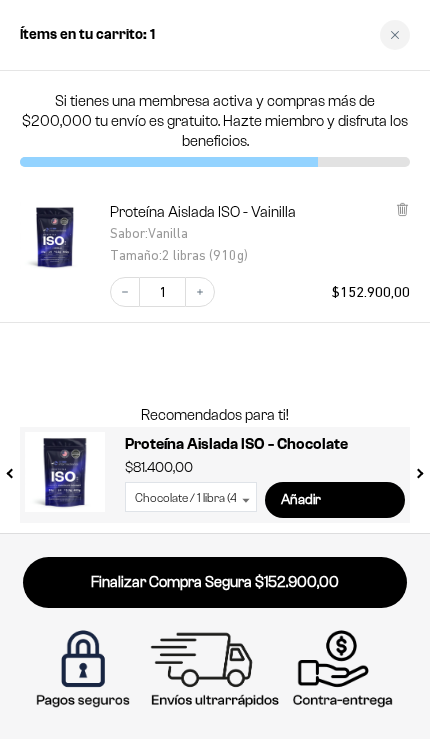 click 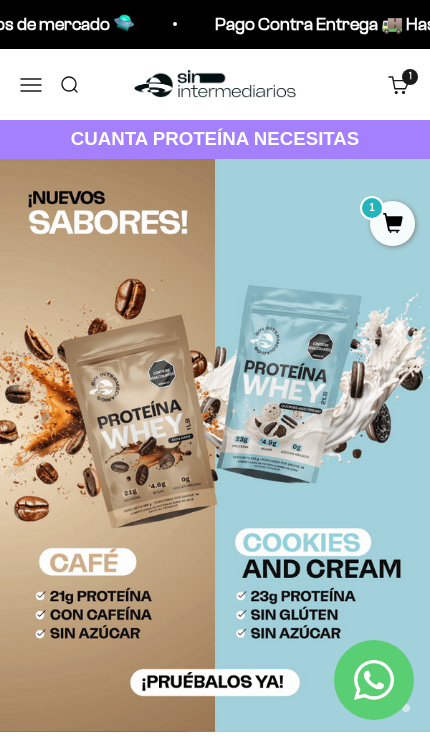 click on "Carrito
1 artículo
1" at bounding box center [399, 84] 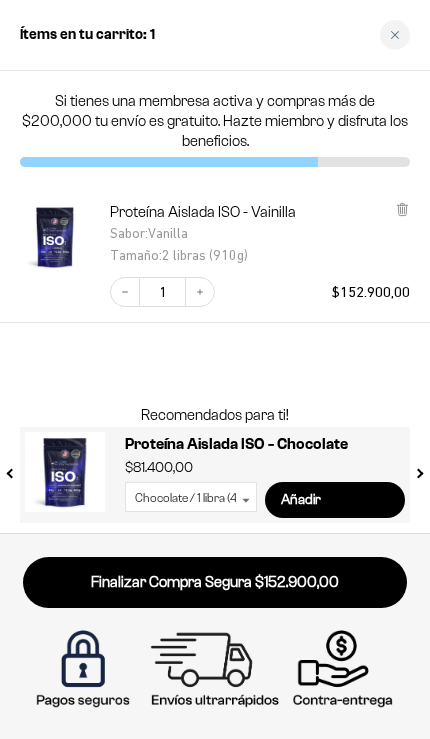 click on "Finalizar Compra Segura $152.900,00" at bounding box center (215, 582) 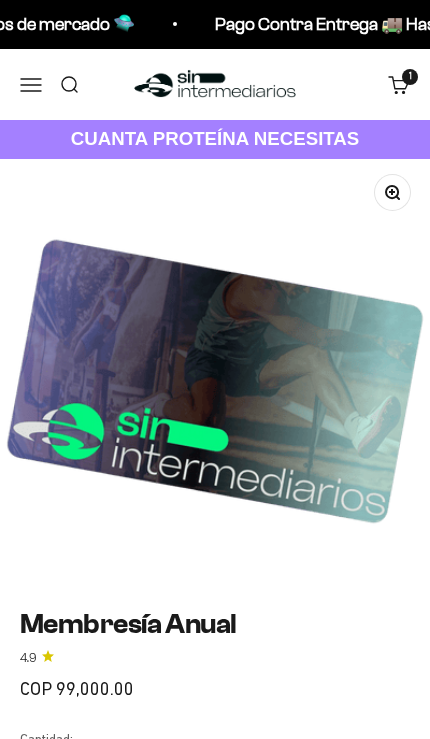scroll, scrollTop: 0, scrollLeft: 0, axis: both 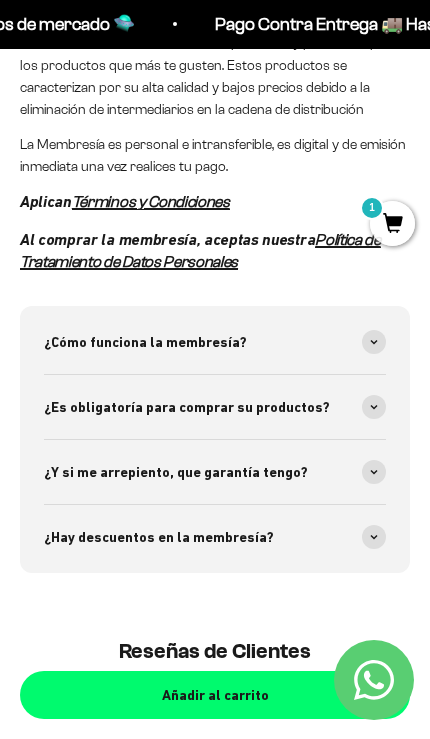 click 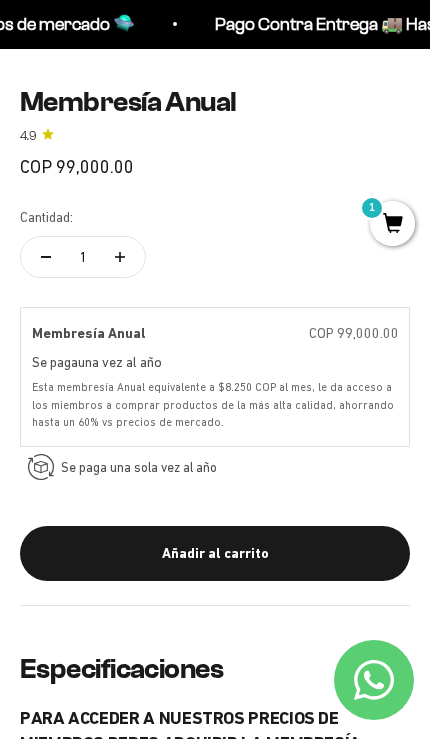 scroll, scrollTop: 525, scrollLeft: 0, axis: vertical 